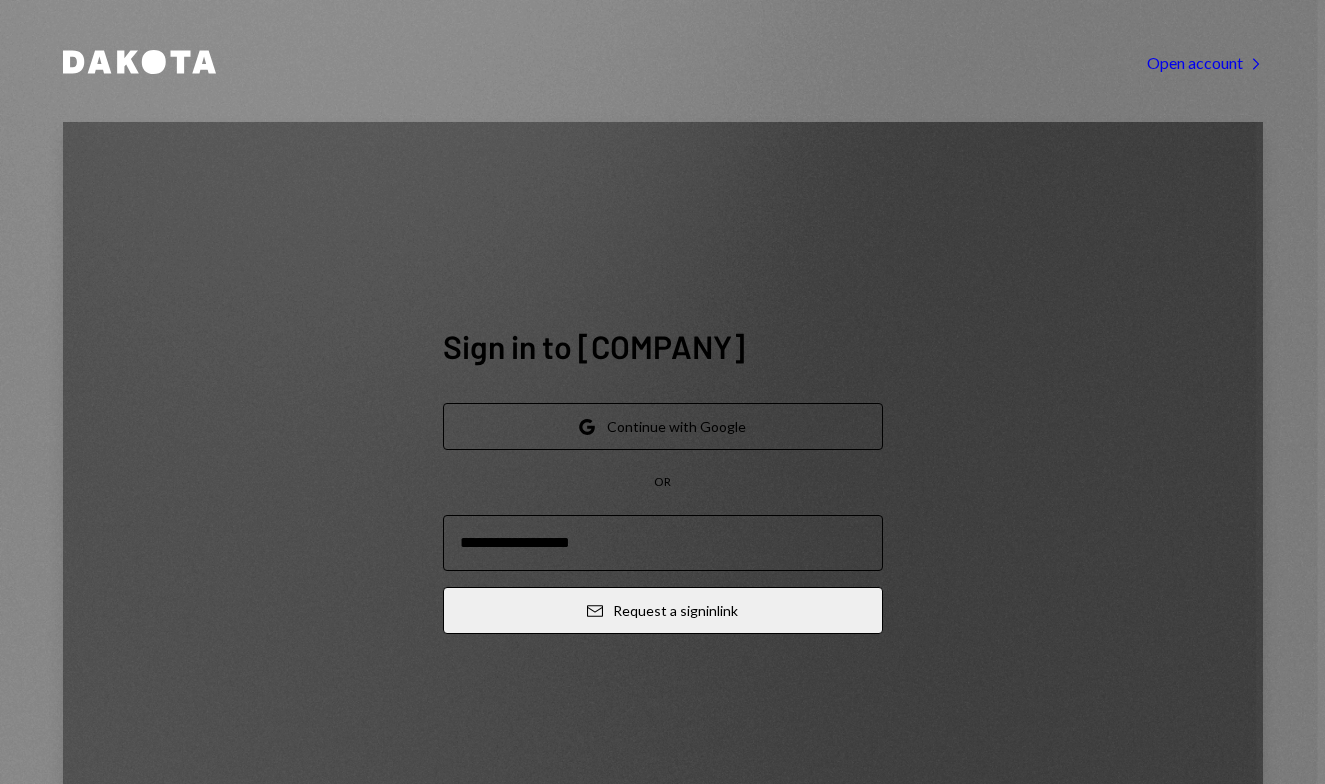 scroll, scrollTop: 0, scrollLeft: 0, axis: both 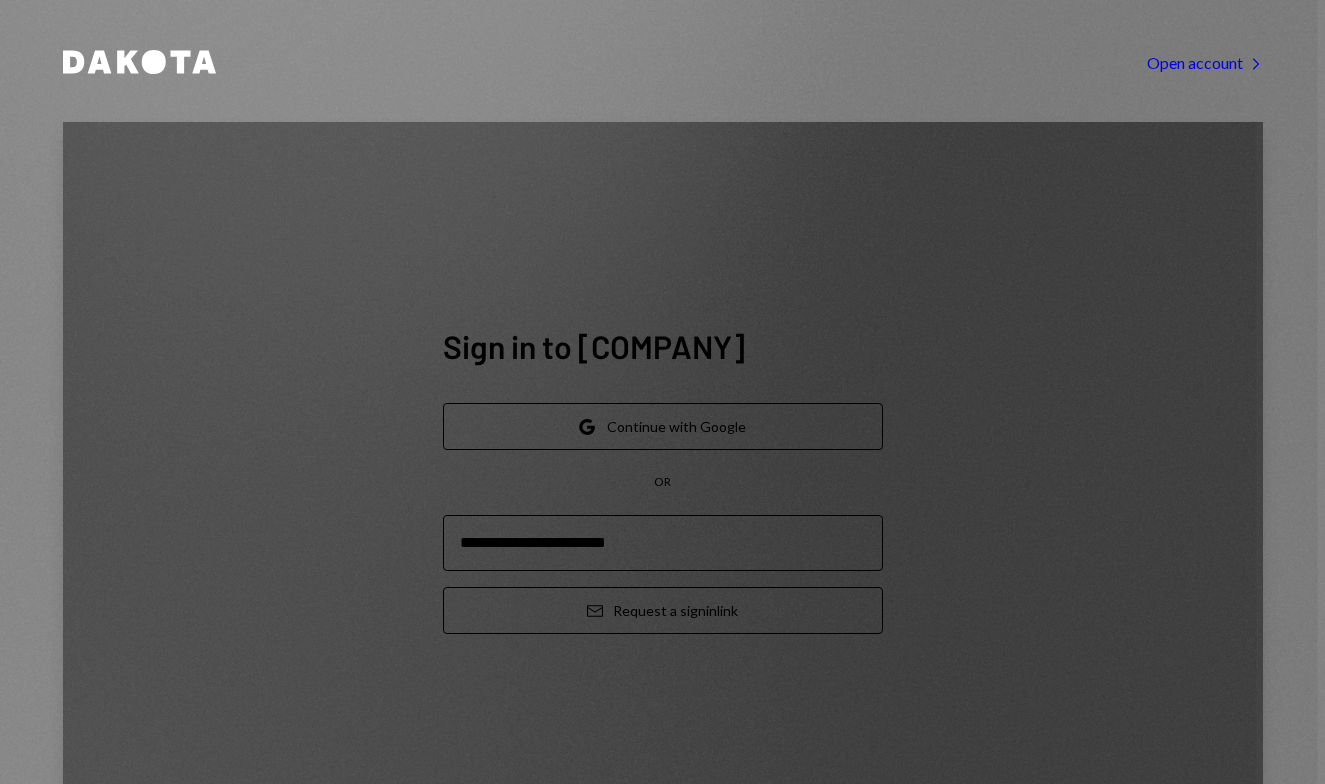 type on "**********" 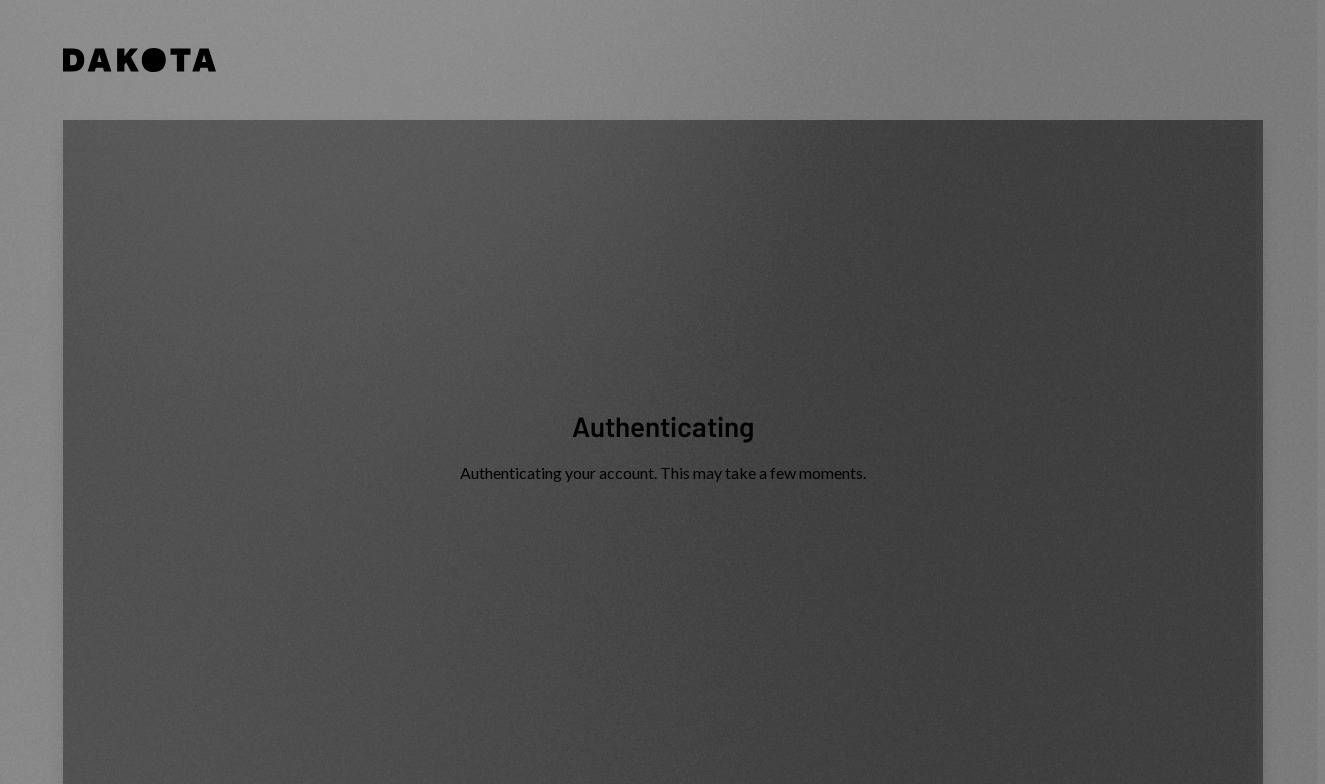 scroll, scrollTop: 0, scrollLeft: 0, axis: both 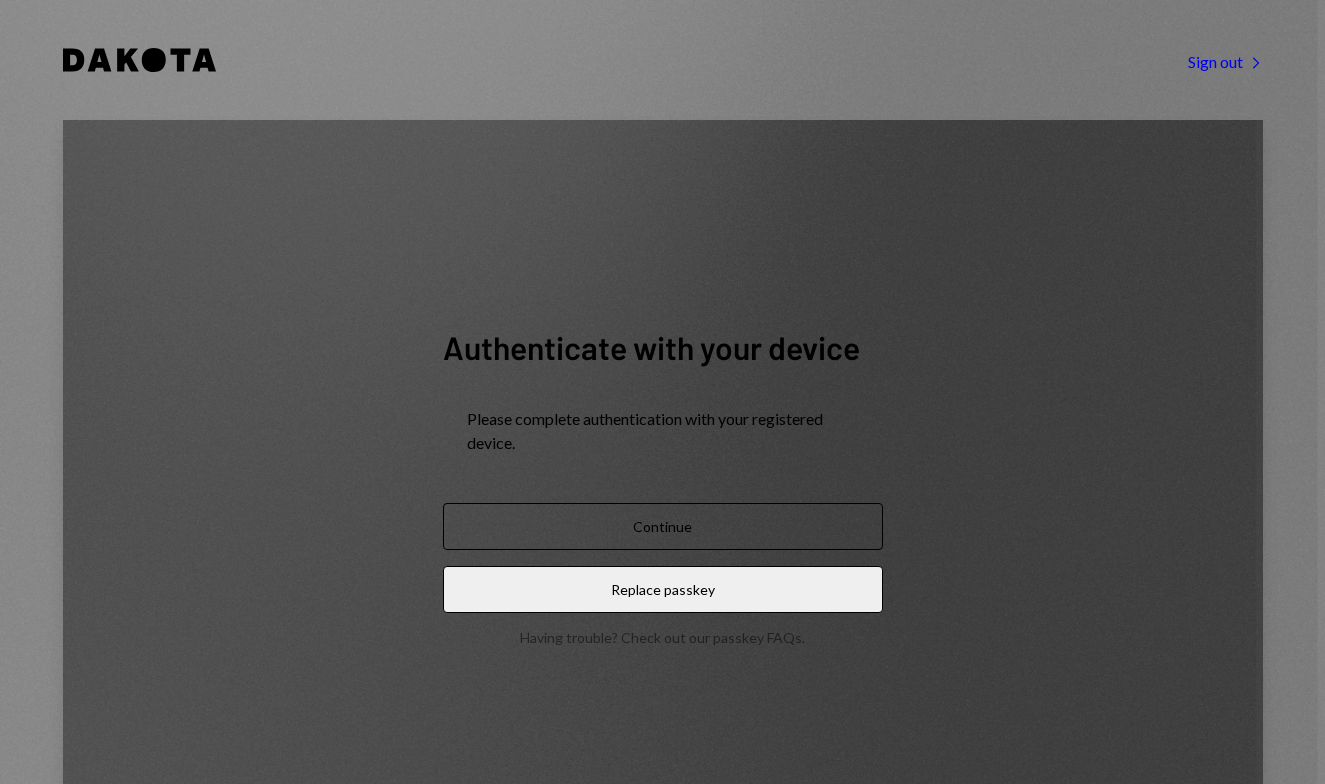 click on "Authenticate with your device Please complete authentication with your registered device. Continue Replace passkey Having trouble? Check out our   passkey FAQs ." at bounding box center (663, 476) 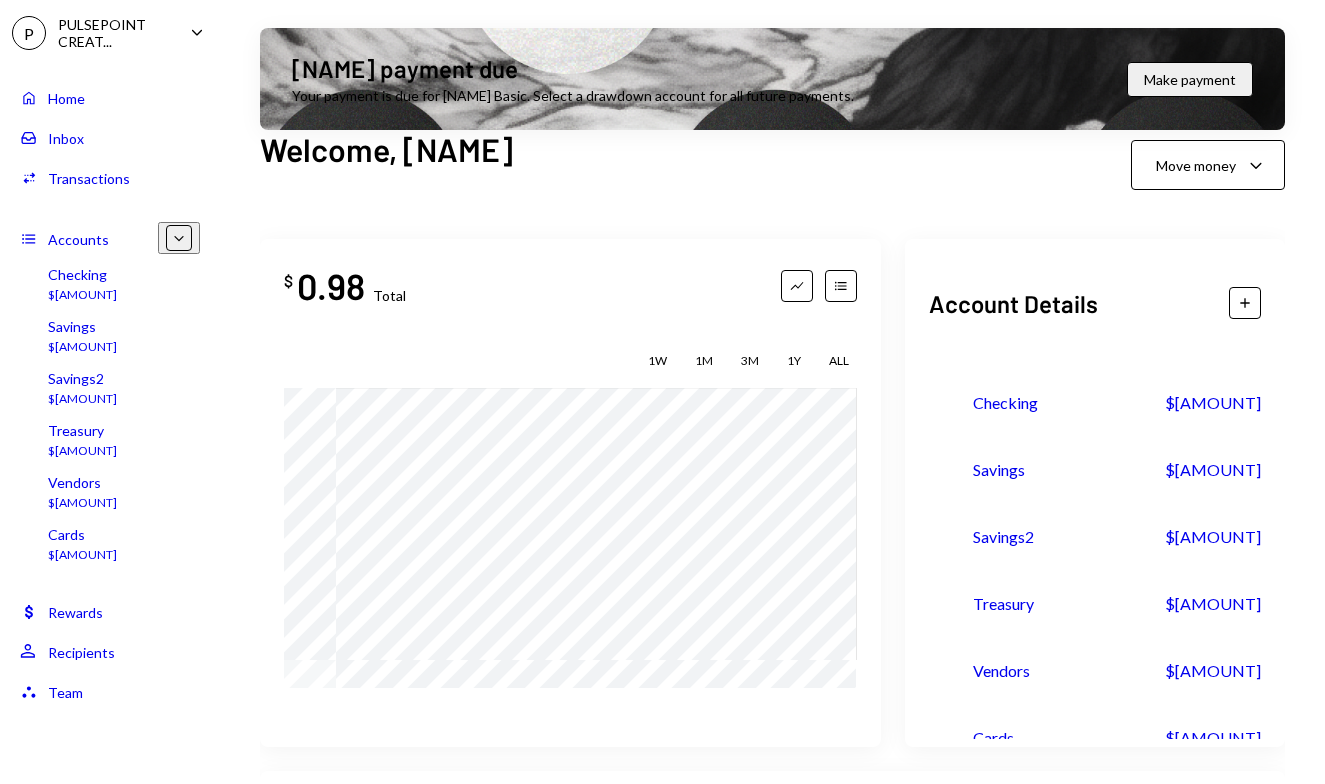 click on "Cards $[AMOUNT]" at bounding box center (110, 545) 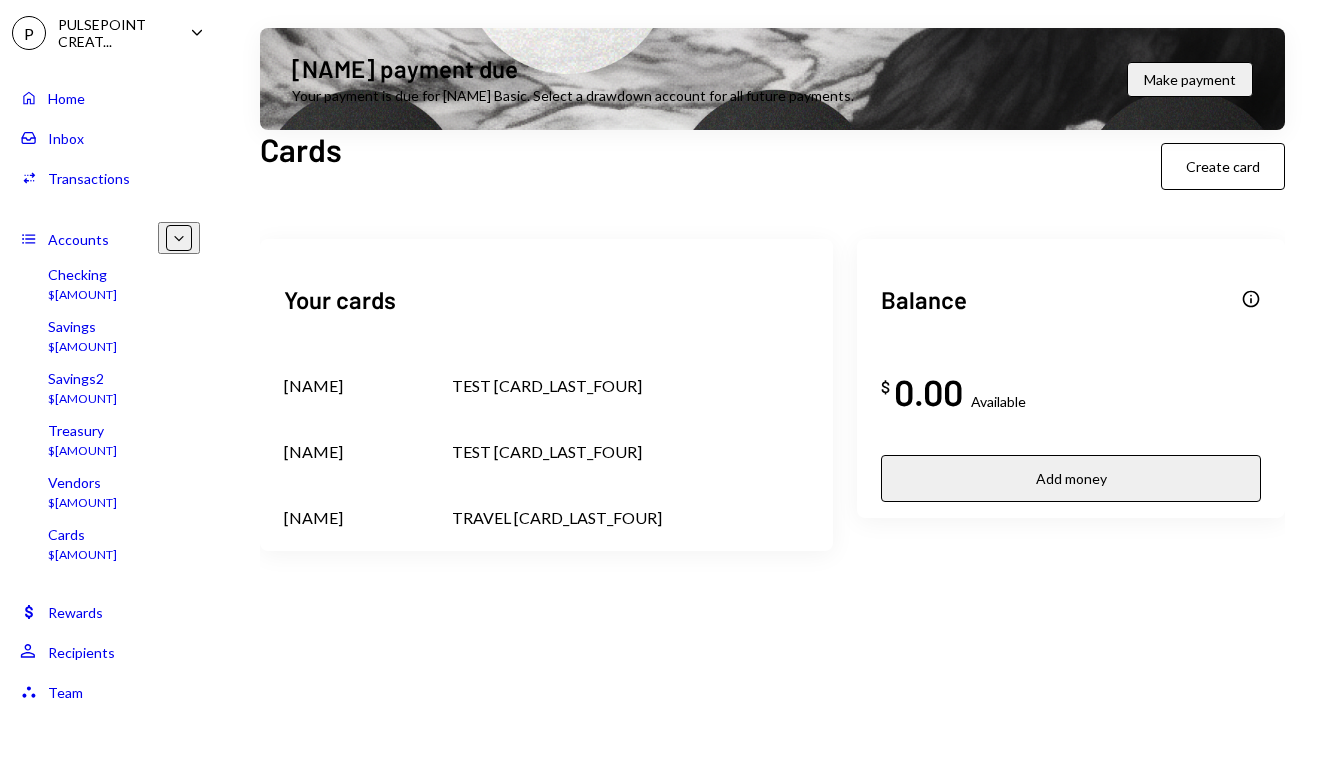 click on "[NAME]" at bounding box center [344, 386] 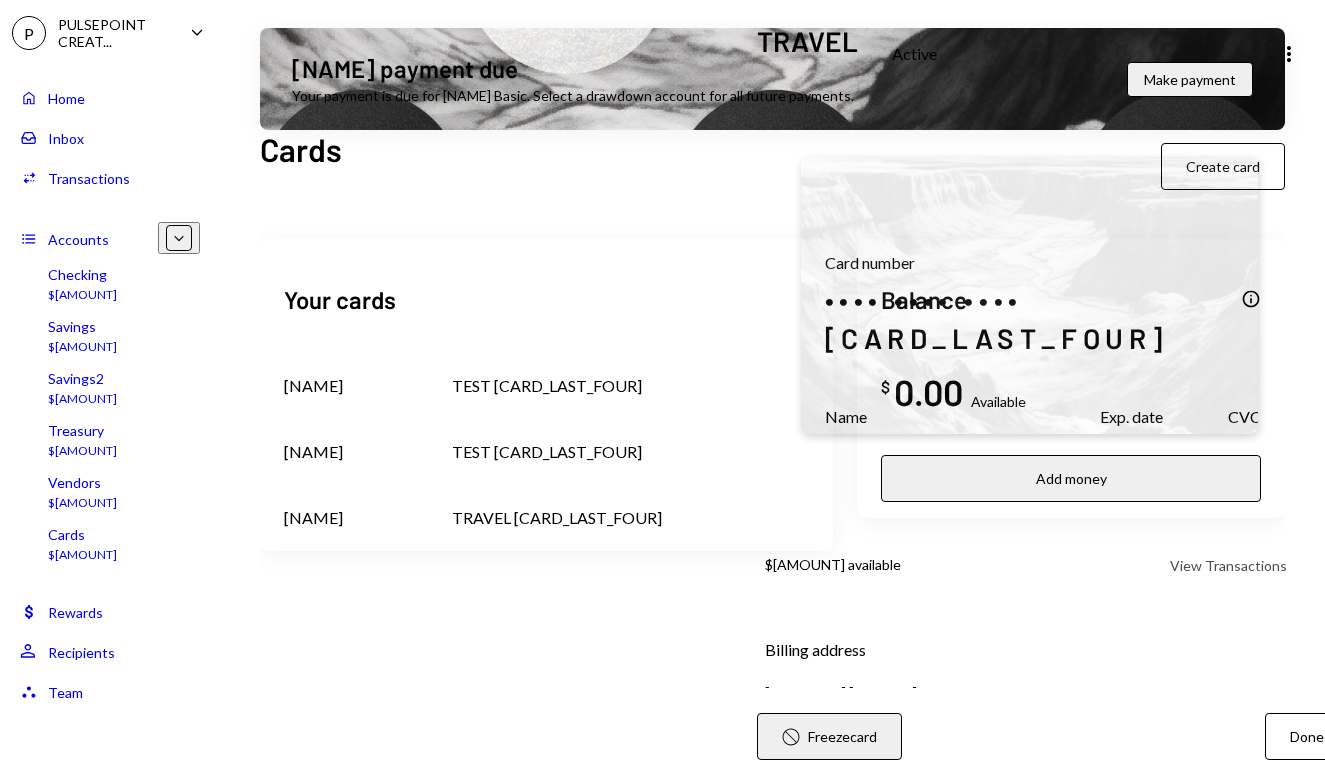 click at bounding box center (1029, 295) 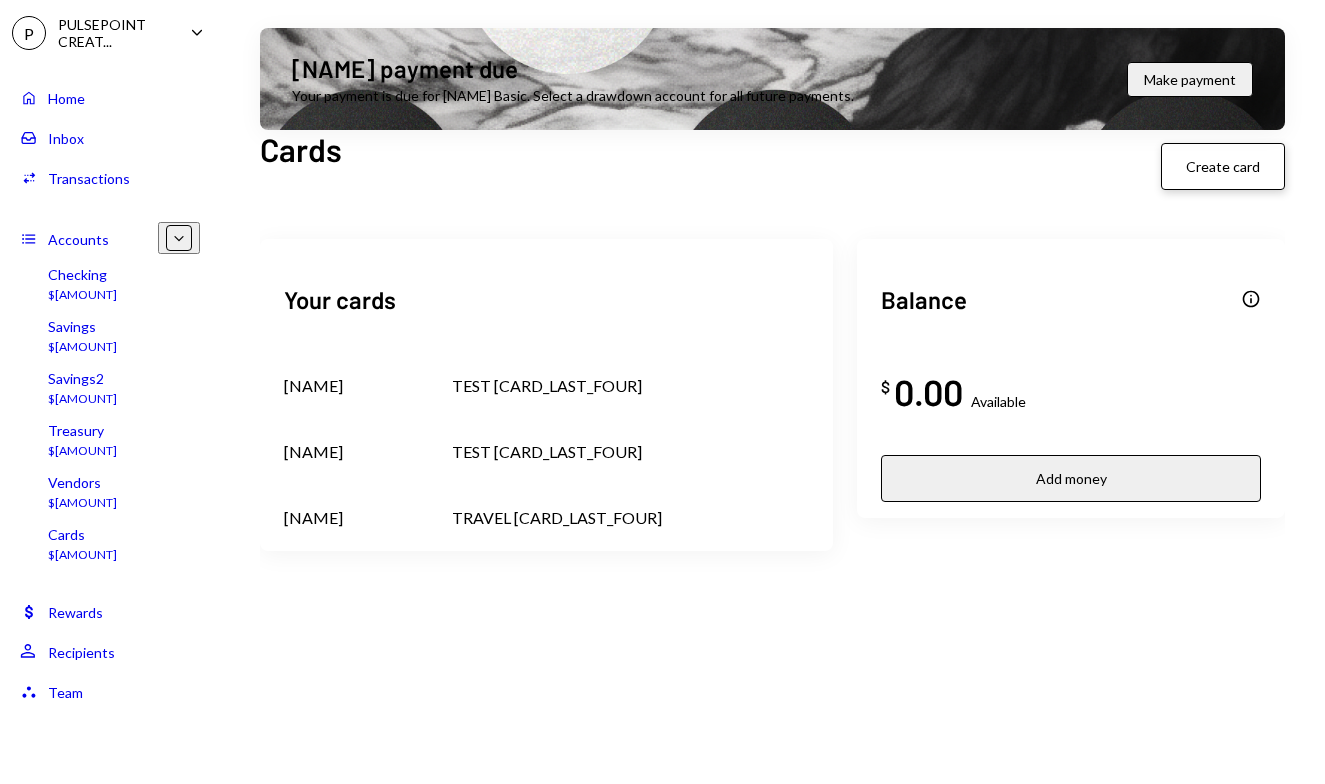 click on "Create card" at bounding box center [1223, 166] 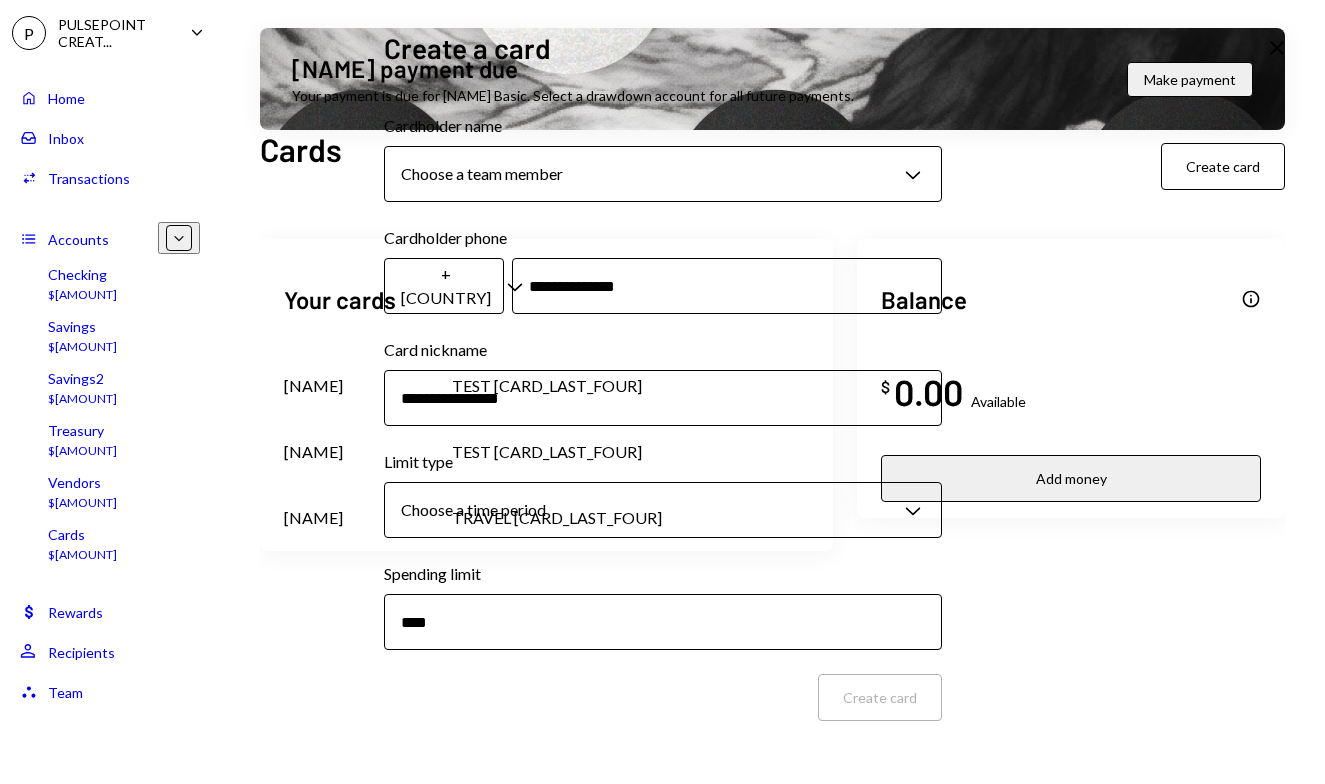 click at bounding box center [727, 286] 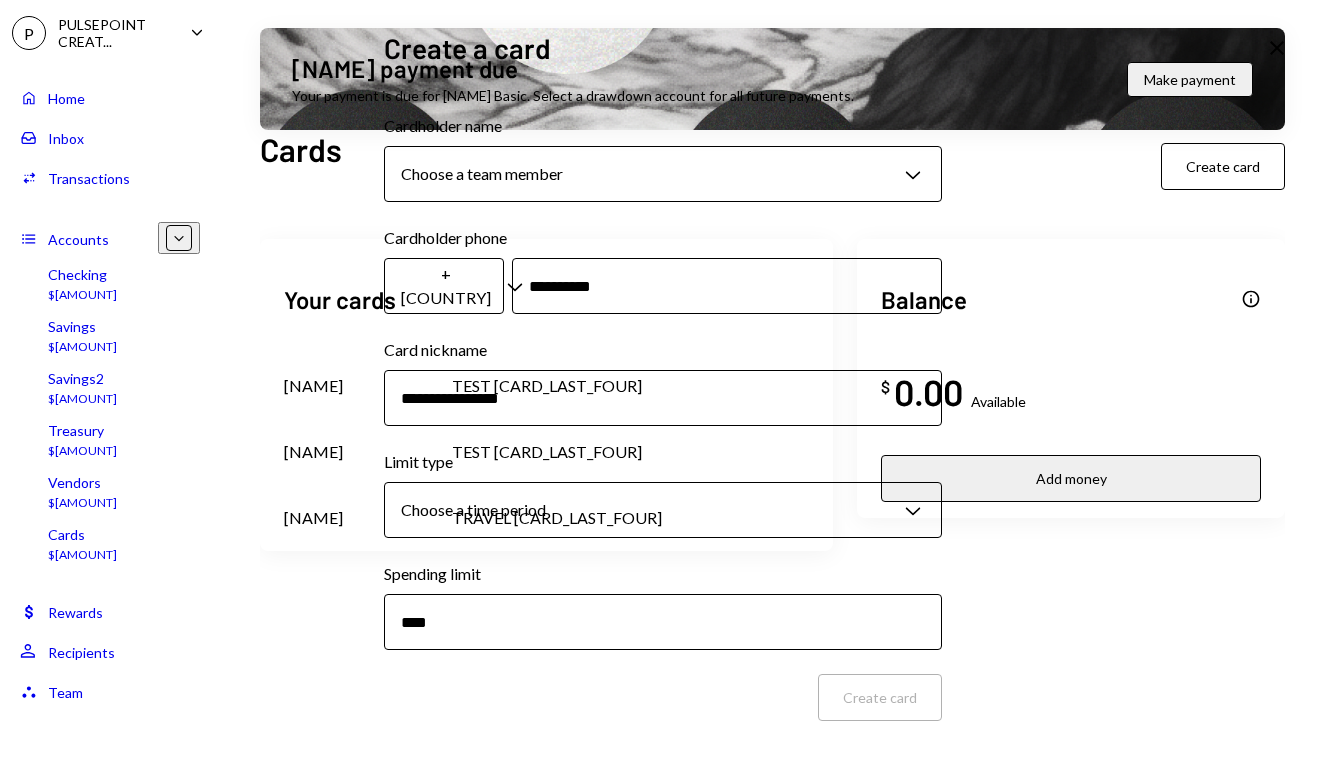 type on "**********" 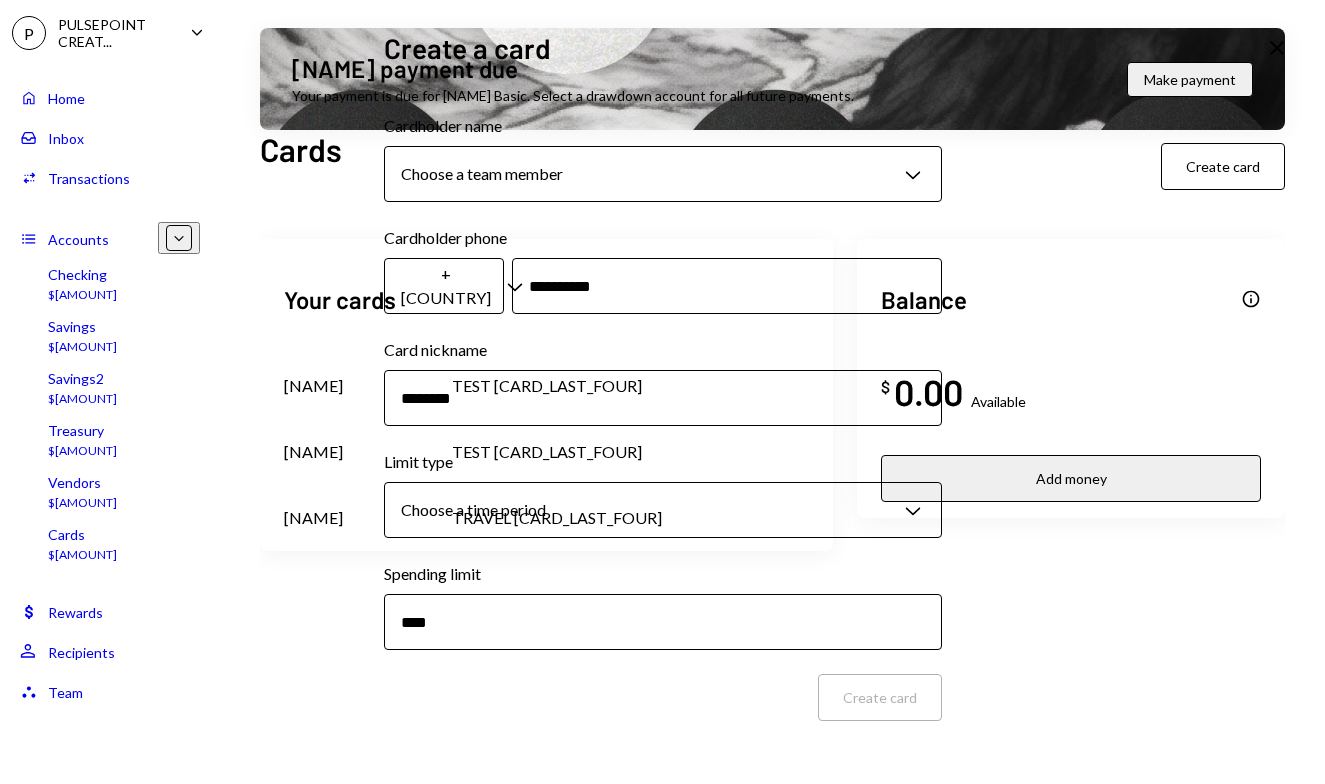 type on "********" 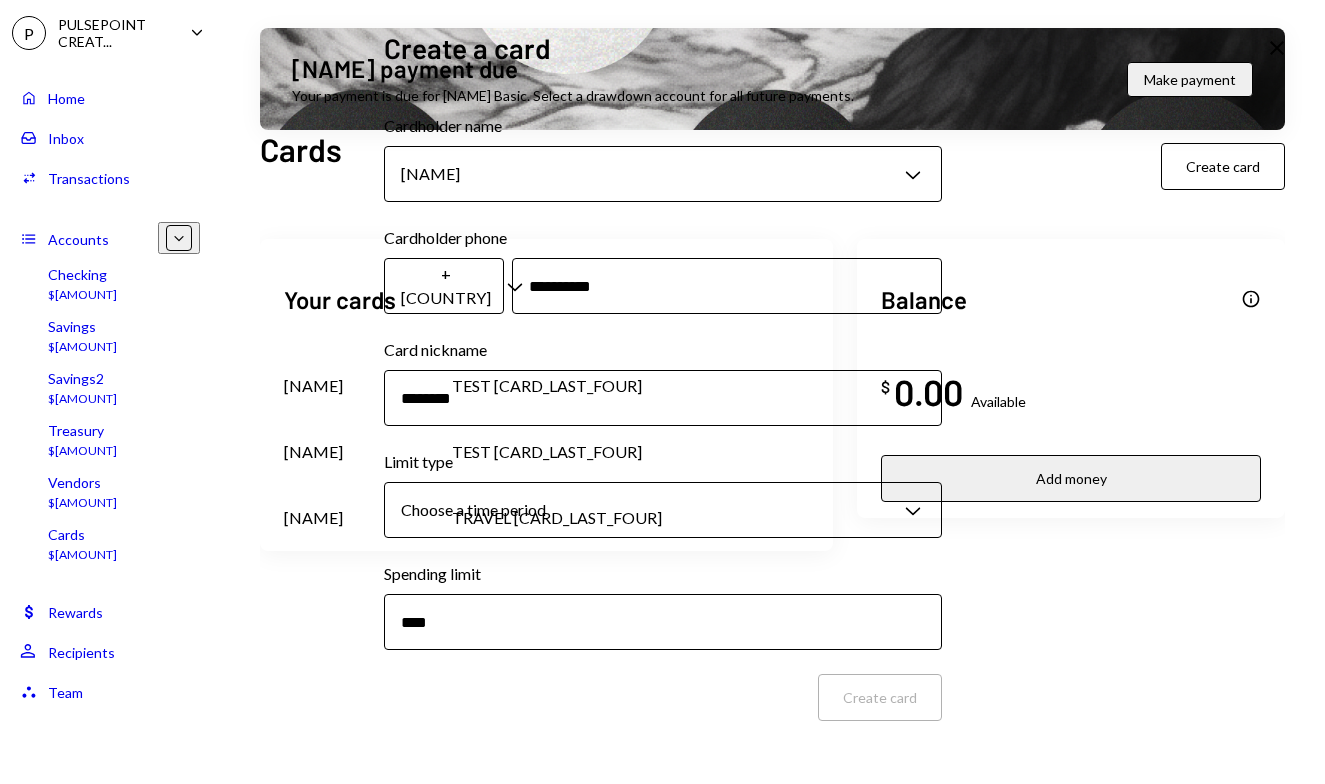click on "**********" at bounding box center [662, 392] 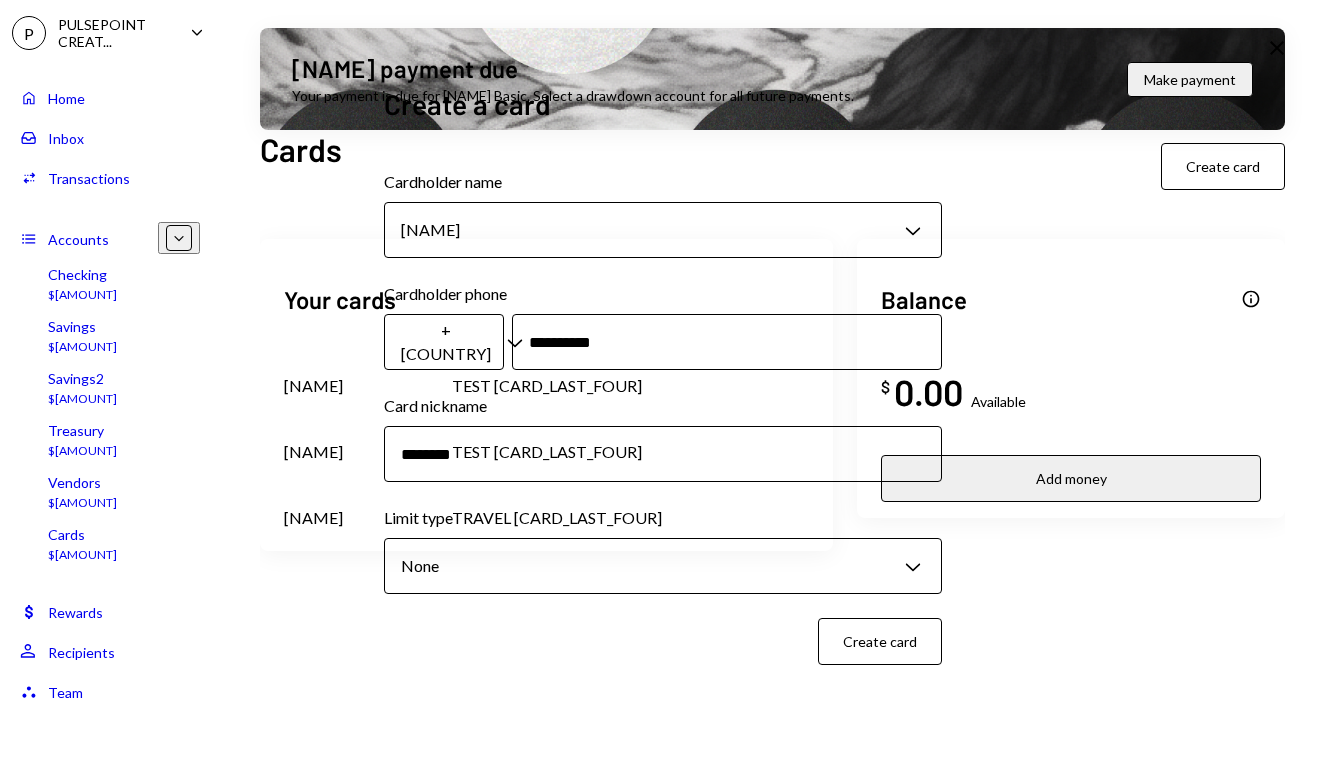 click on "Create card" at bounding box center (880, 641) 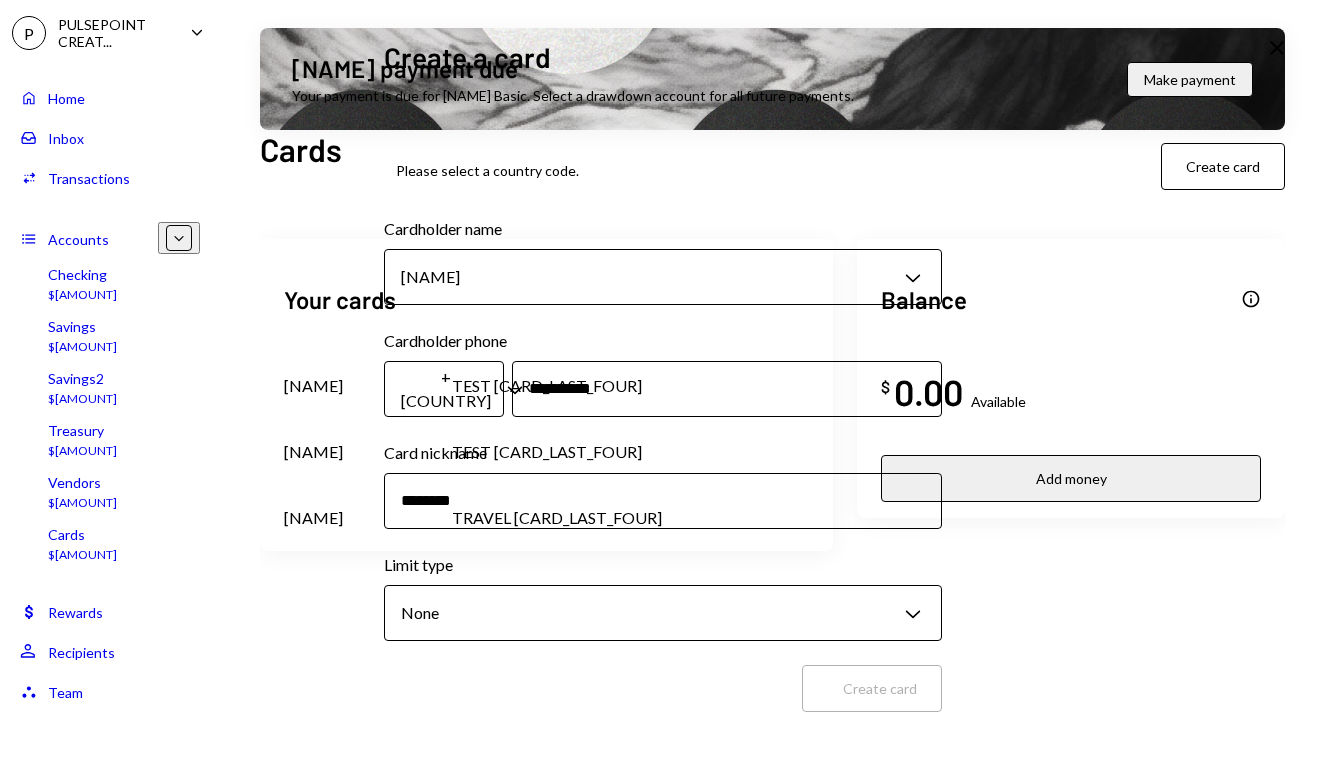 click on "**********" at bounding box center (662, 392) 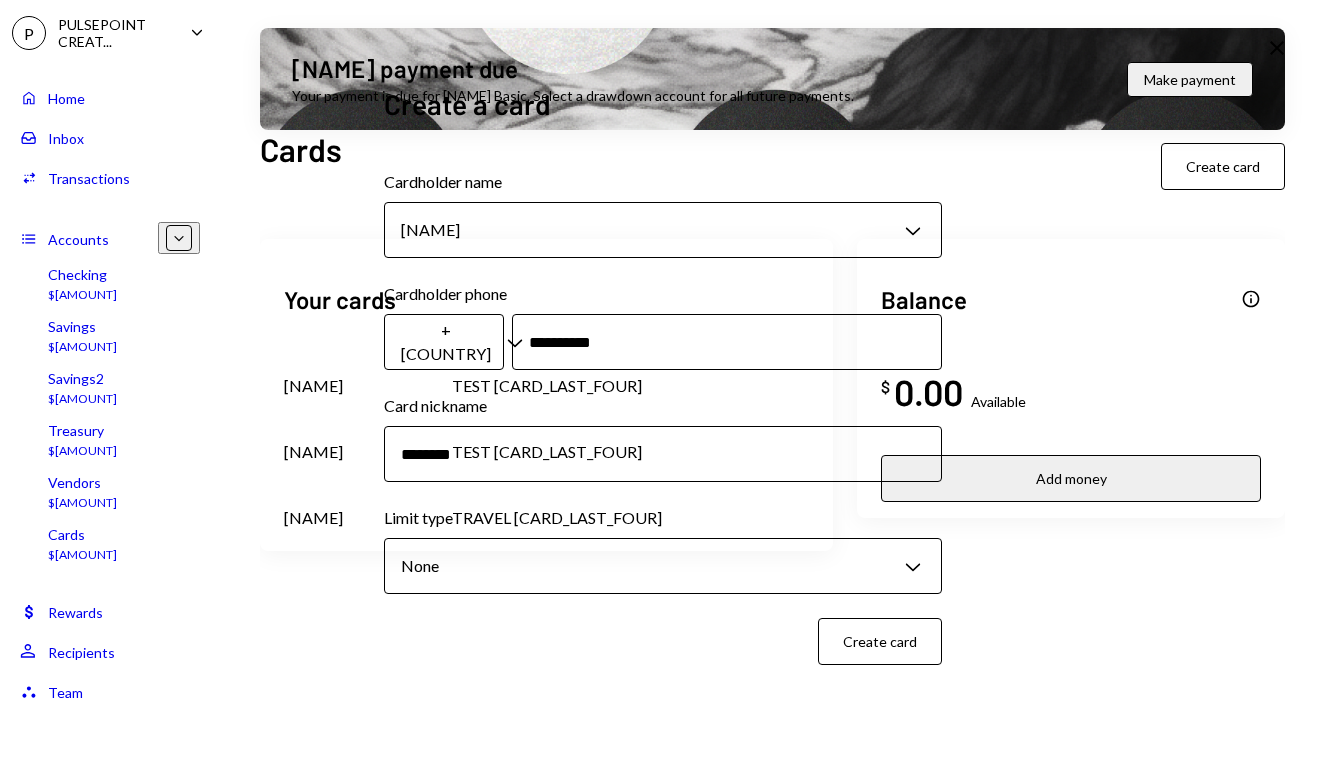 click on "Create card" at bounding box center [880, 641] 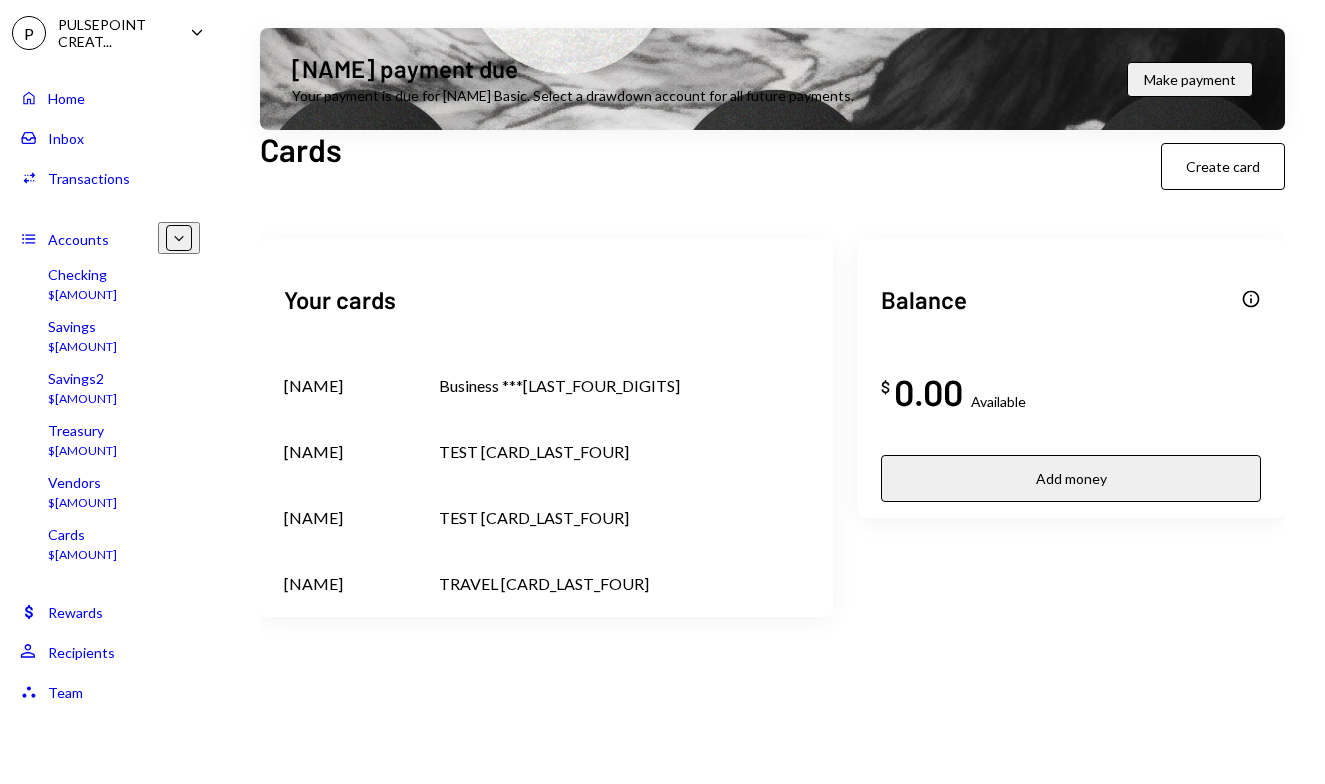 click on "Business  ***[LAST_FOUR_DIGITS]" at bounding box center (624, 386) 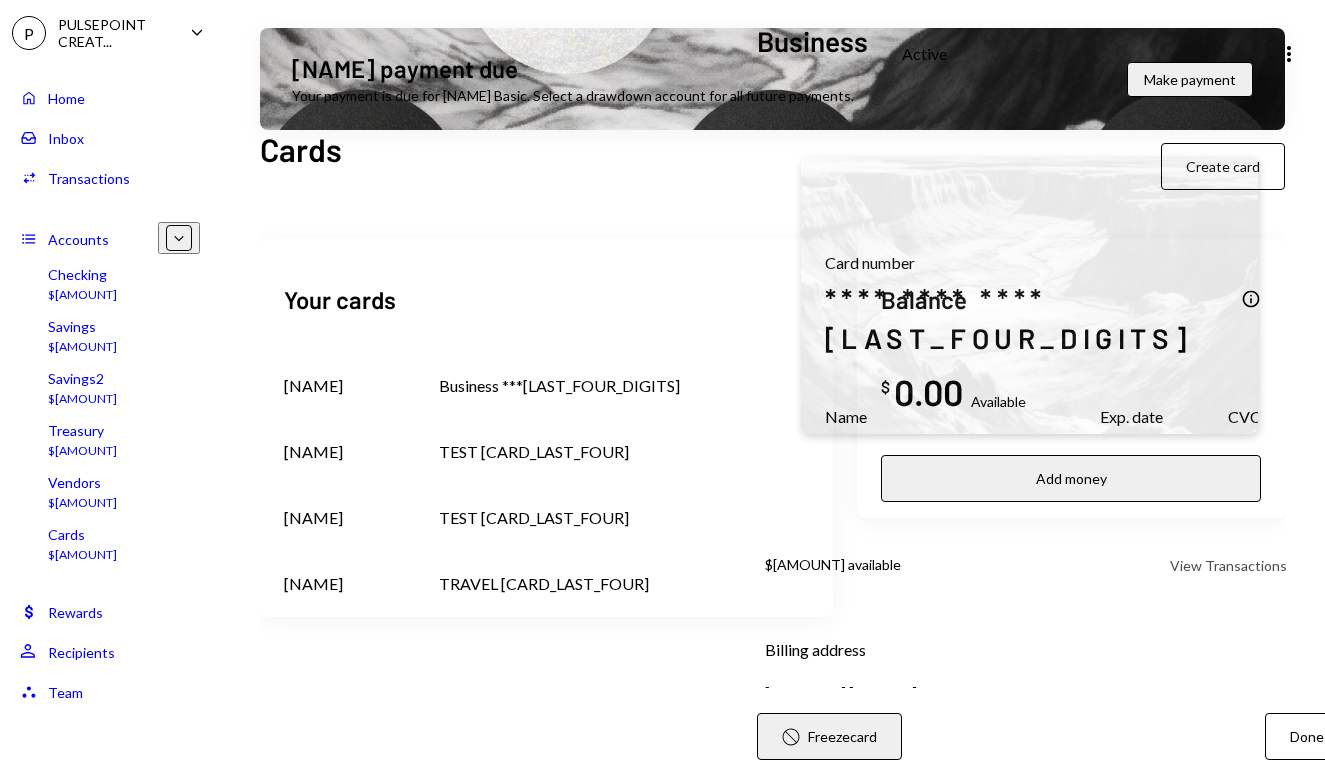 click at bounding box center [1029, 295] 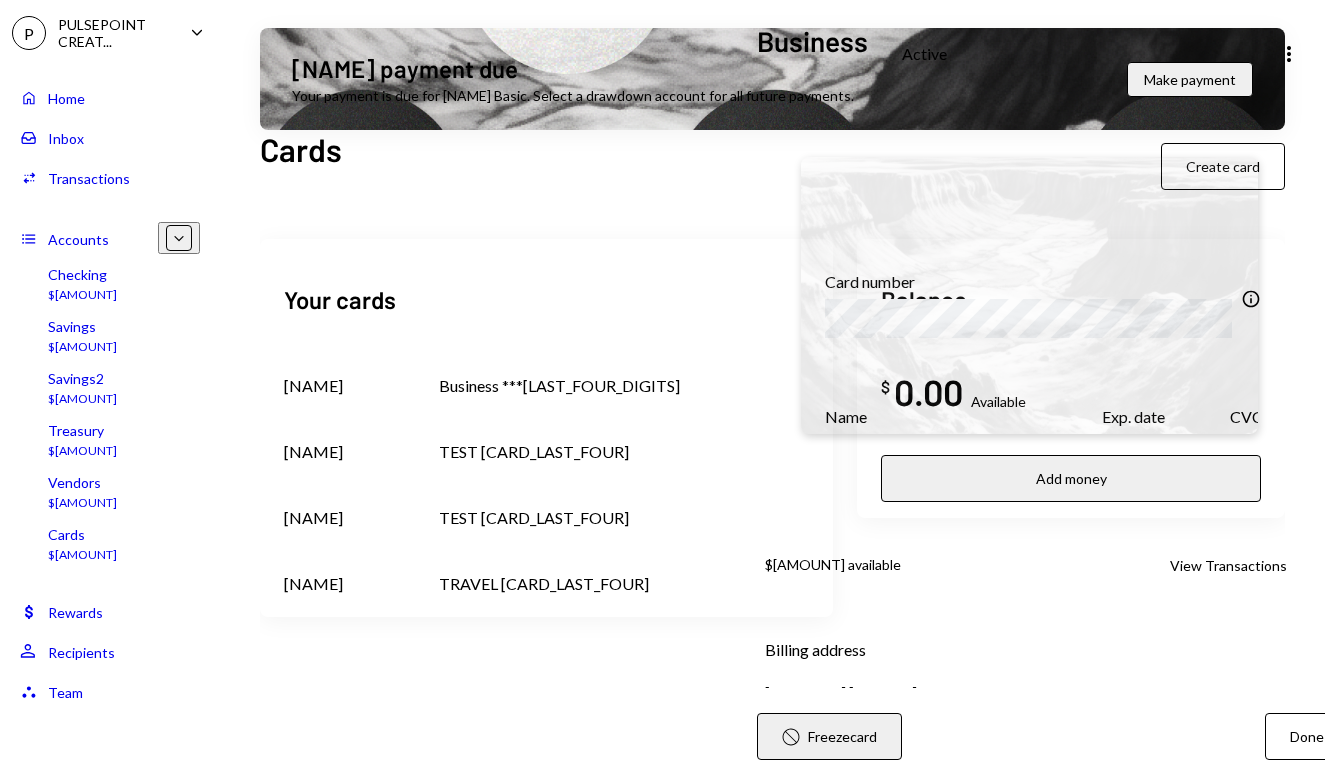 scroll, scrollTop: 51, scrollLeft: 0, axis: vertical 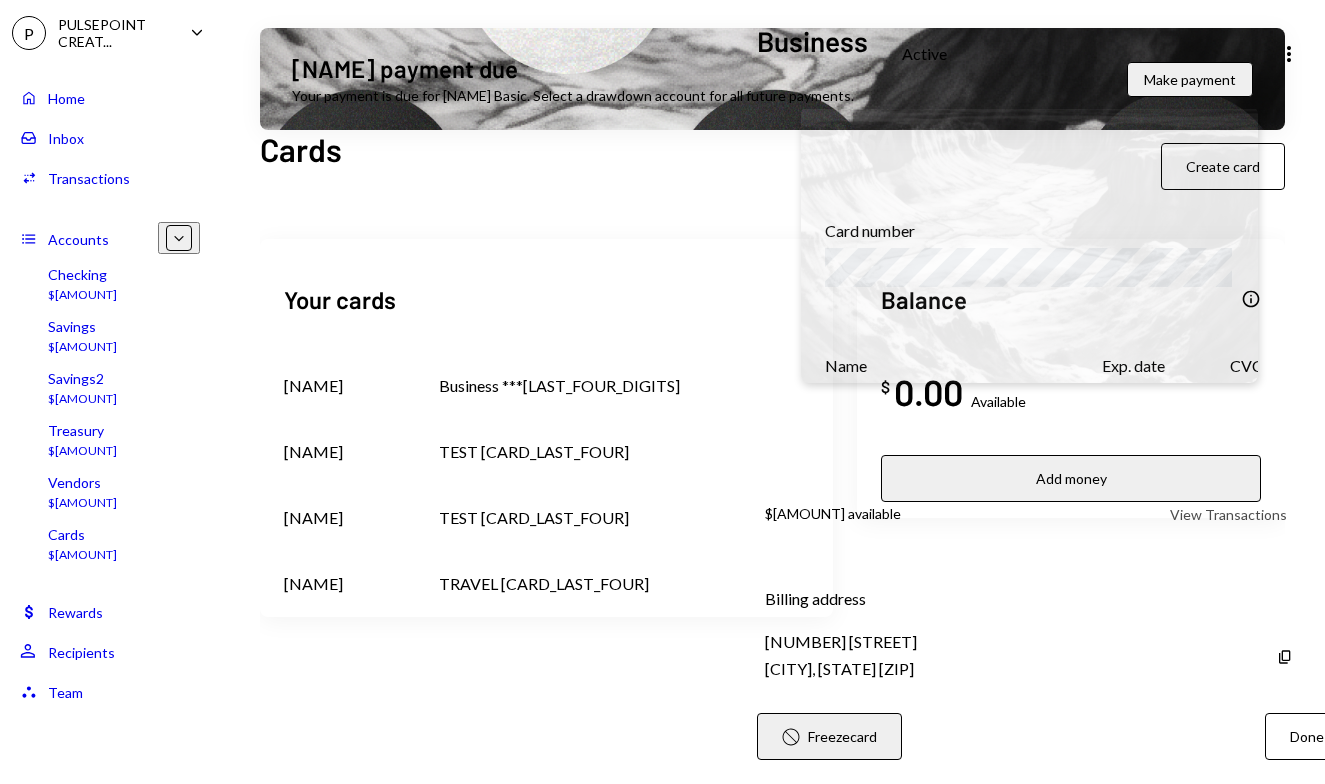 click on "Done" at bounding box center [1307, 736] 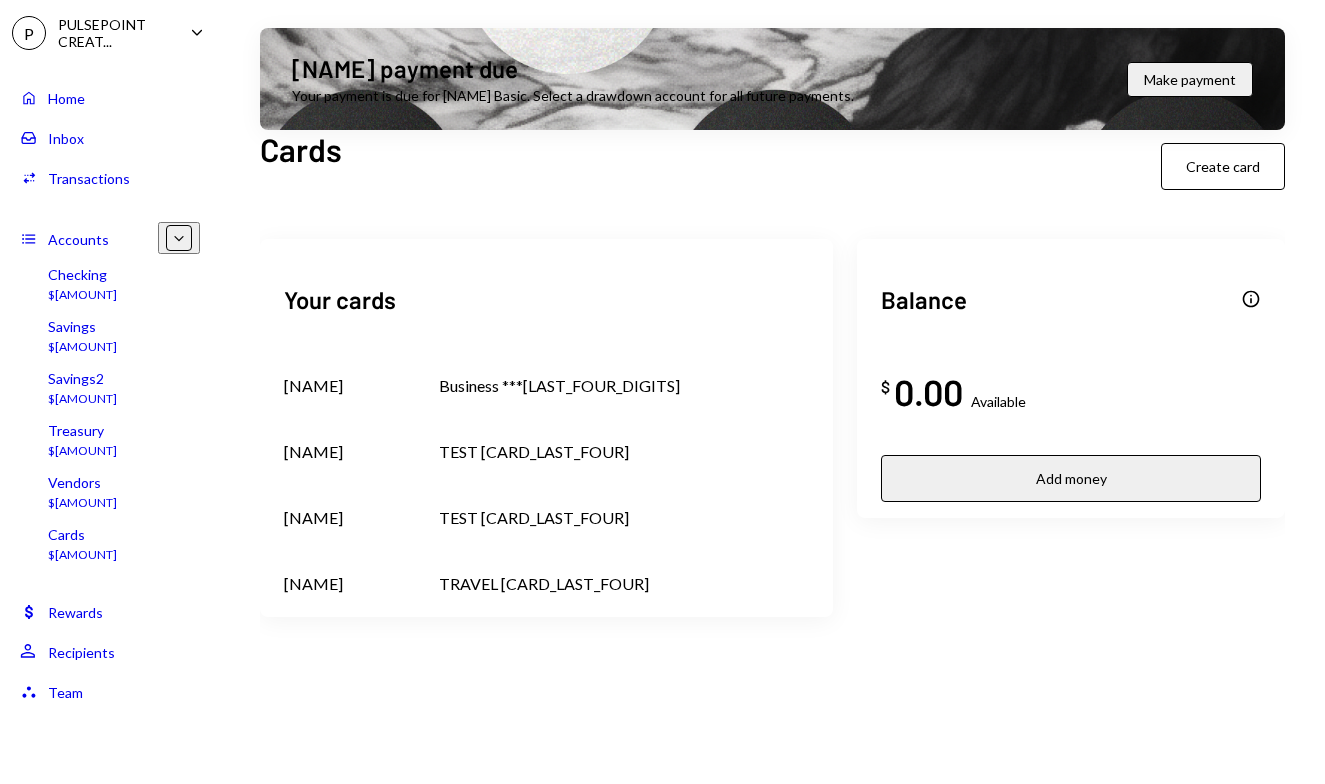 click on "Savings $0.00" at bounding box center [110, 337] 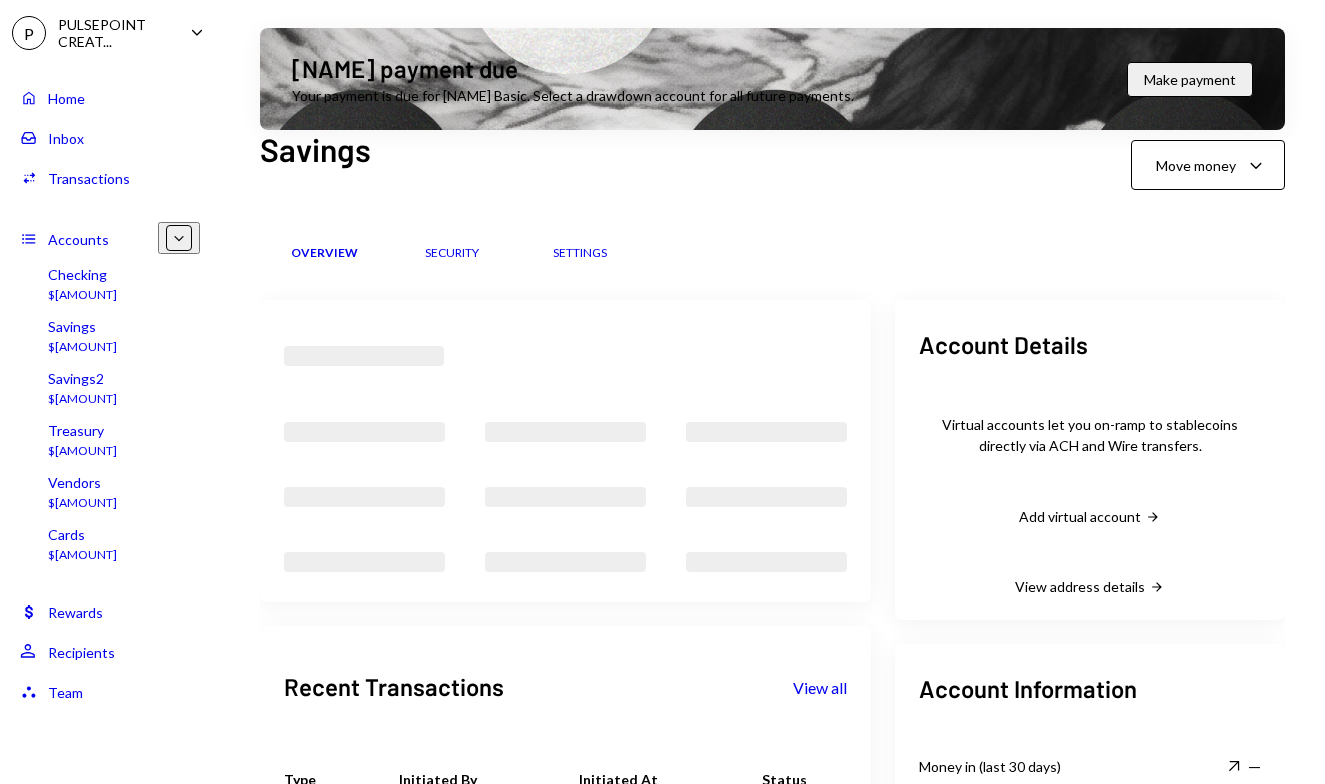 click on "Checking $[AMOUNT]" at bounding box center [110, 285] 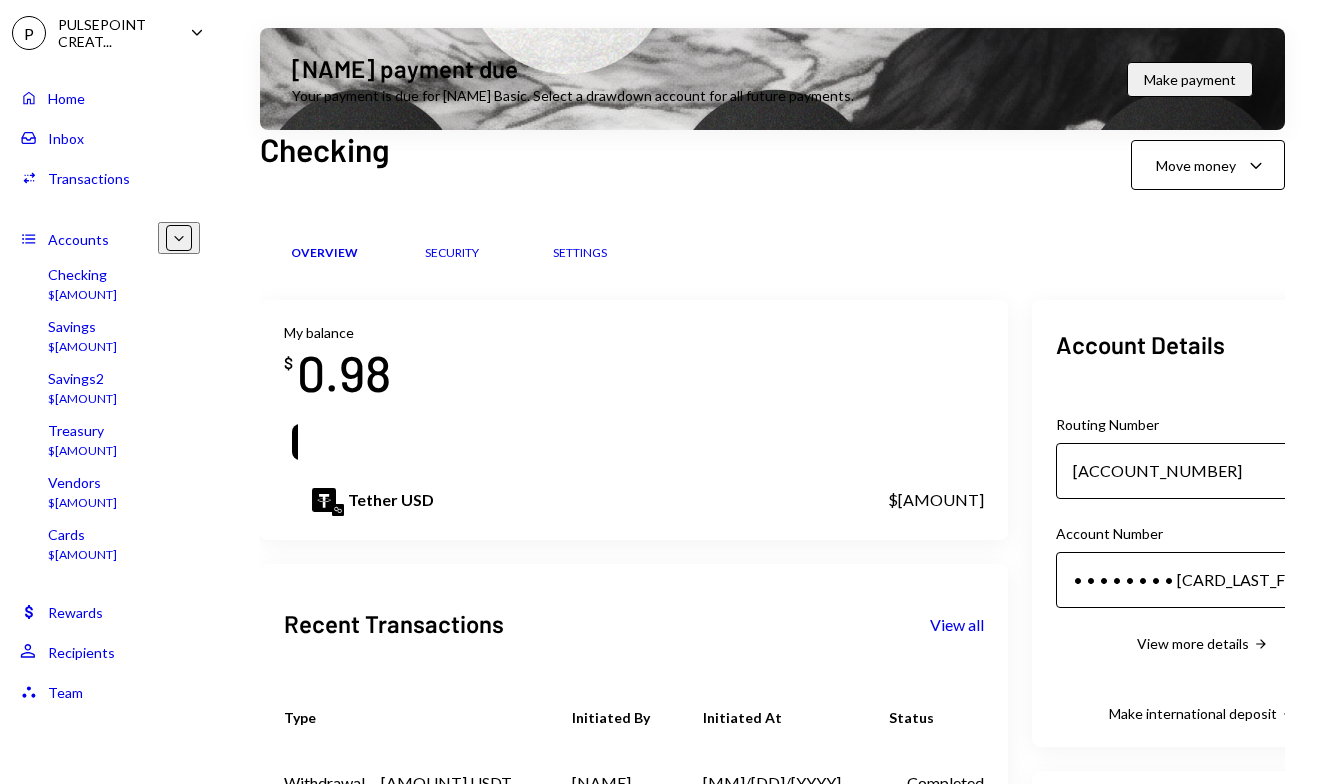 click on "Cards $[AMOUNT]" at bounding box center (110, 545) 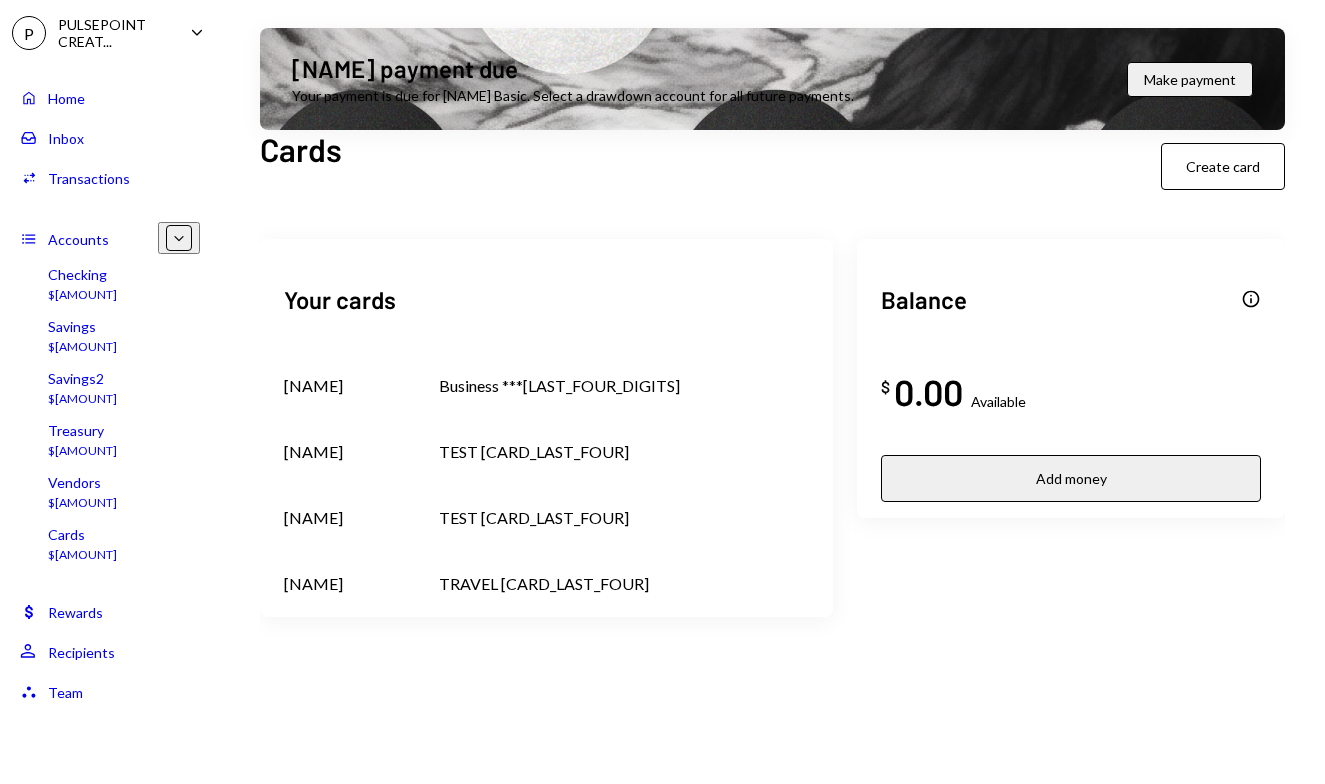 click on "Checking $[AMOUNT]" at bounding box center [110, 285] 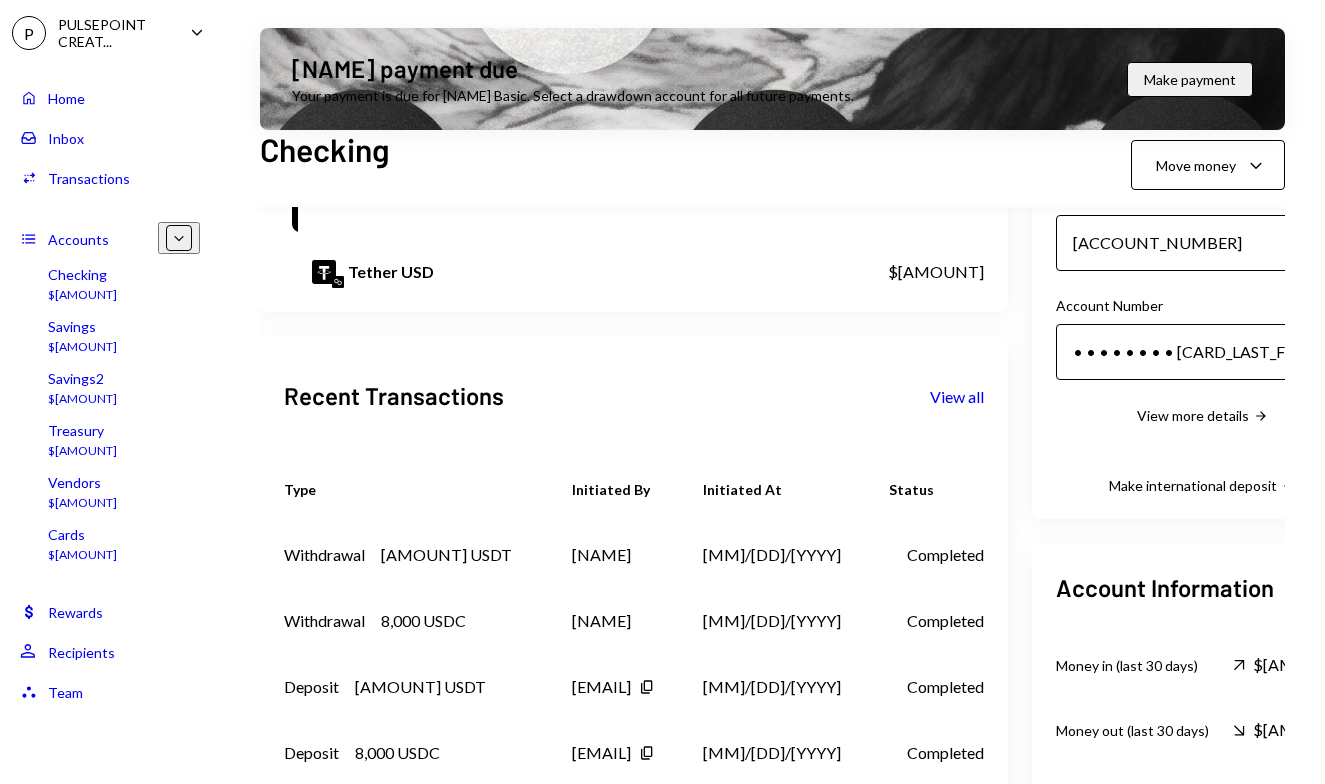 scroll, scrollTop: 294, scrollLeft: 0, axis: vertical 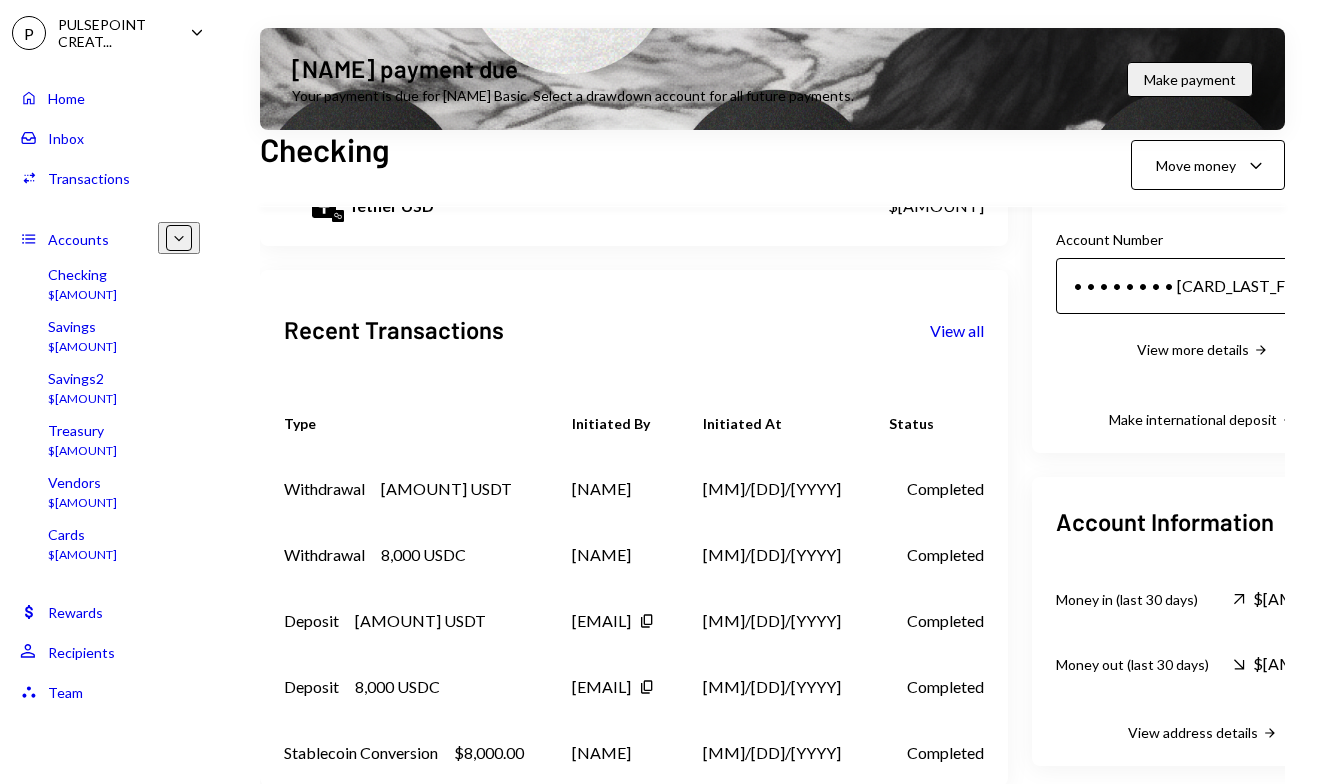 click on "Savings" at bounding box center (82, 326) 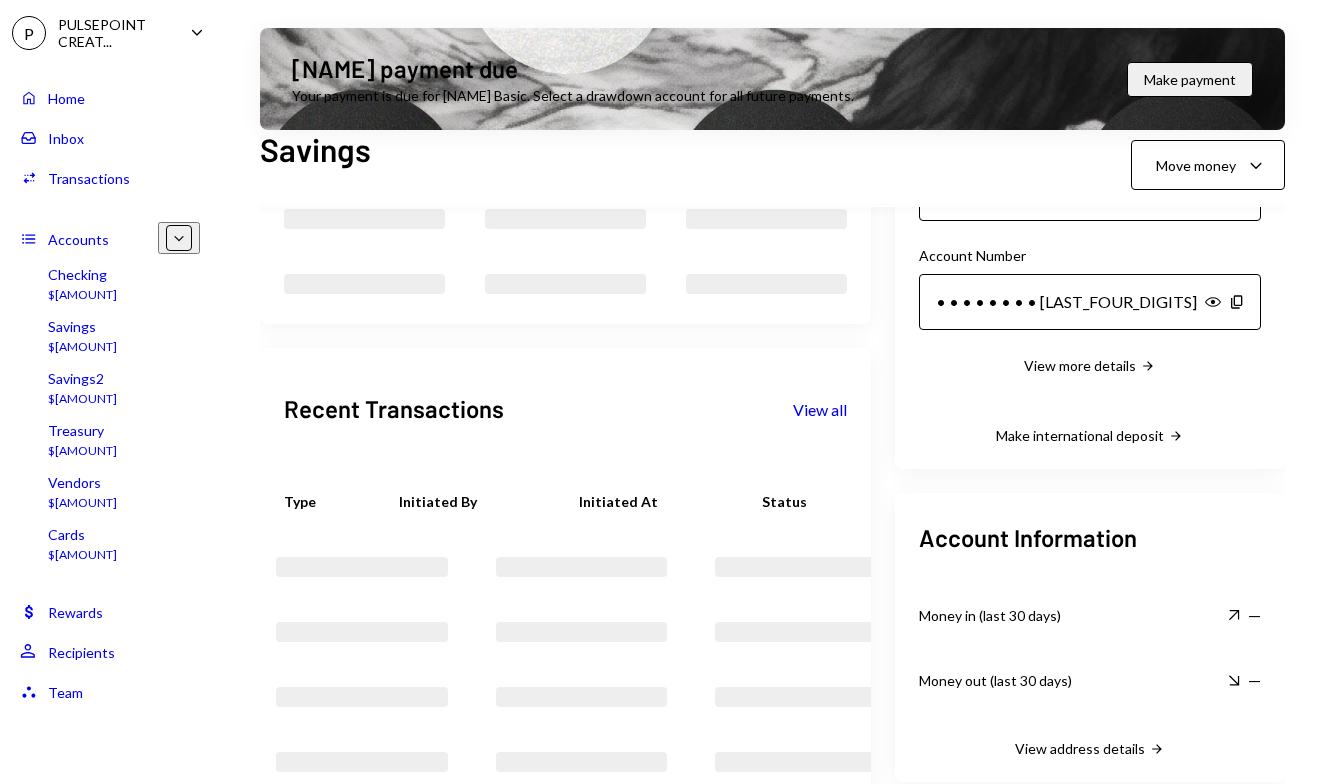 click on "Treasury $0.00" at bounding box center [110, 441] 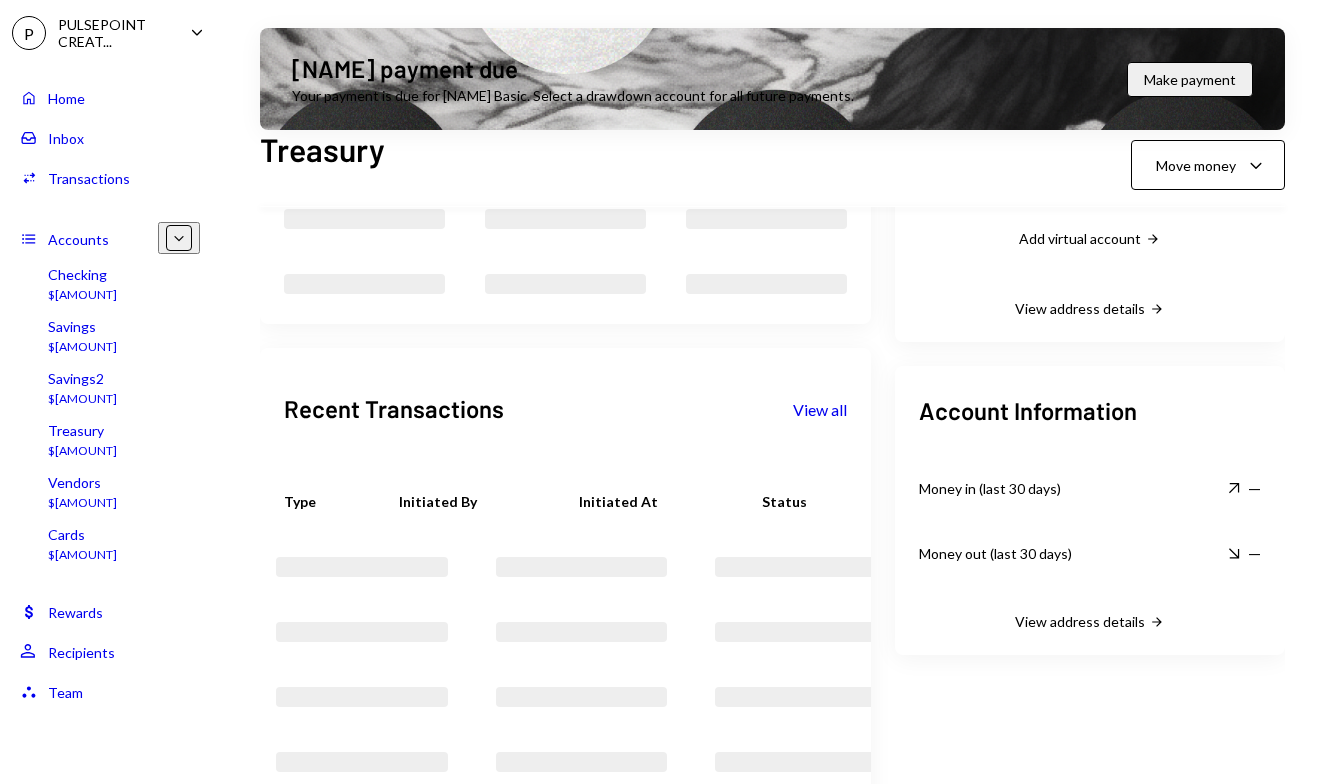 click on "Savings2 $0.00" at bounding box center [110, 389] 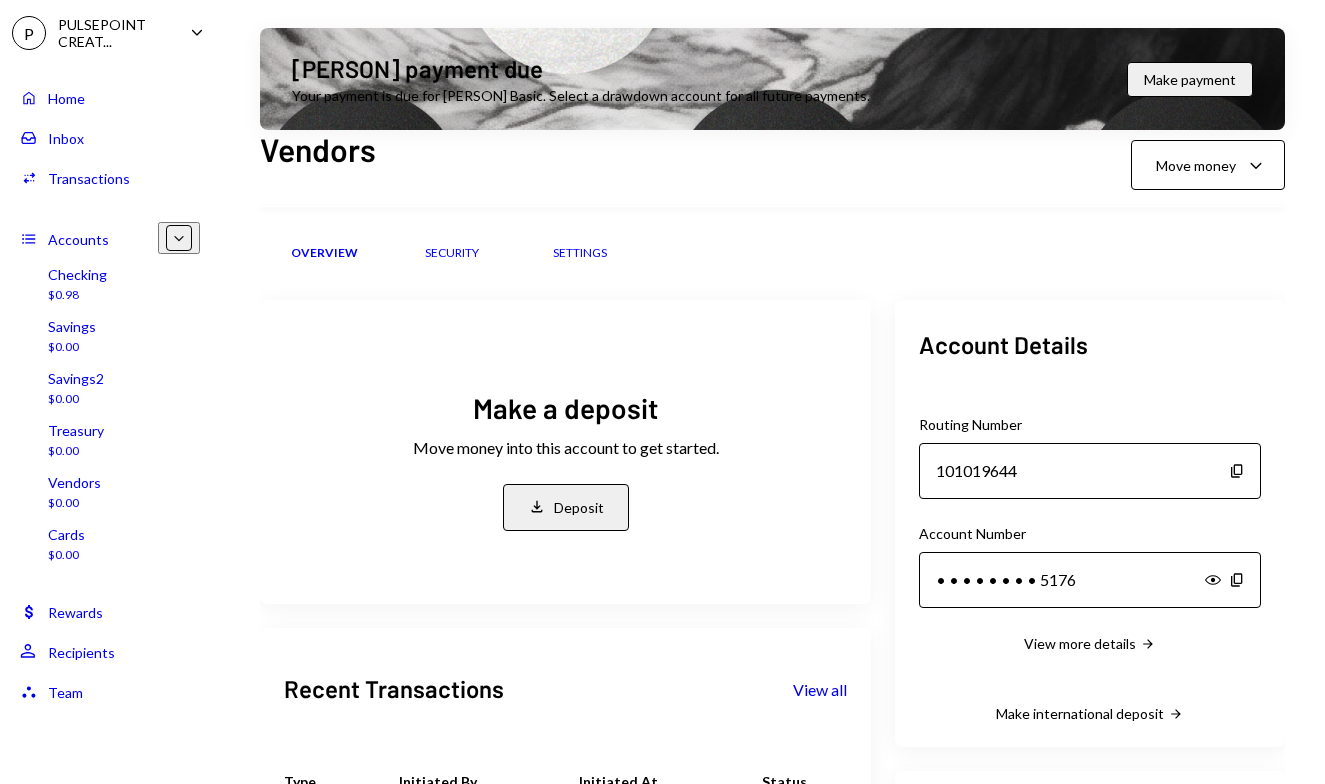 scroll, scrollTop: 0, scrollLeft: 0, axis: both 